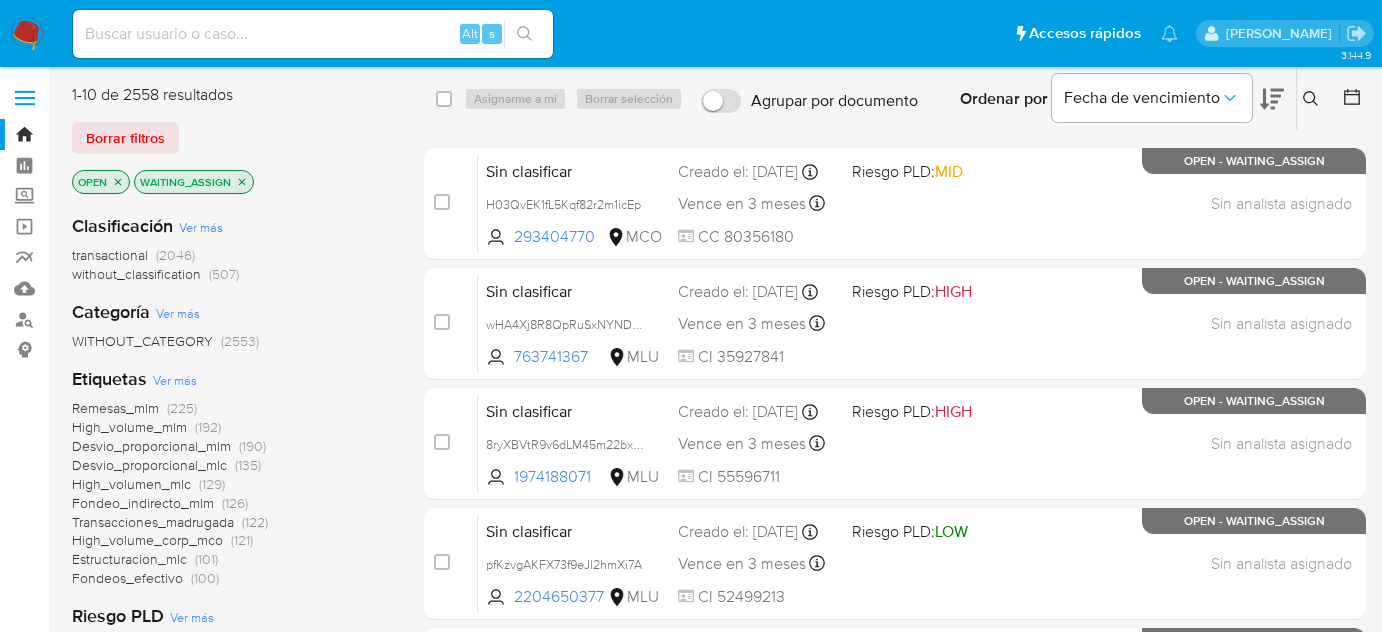 scroll, scrollTop: 0, scrollLeft: 0, axis: both 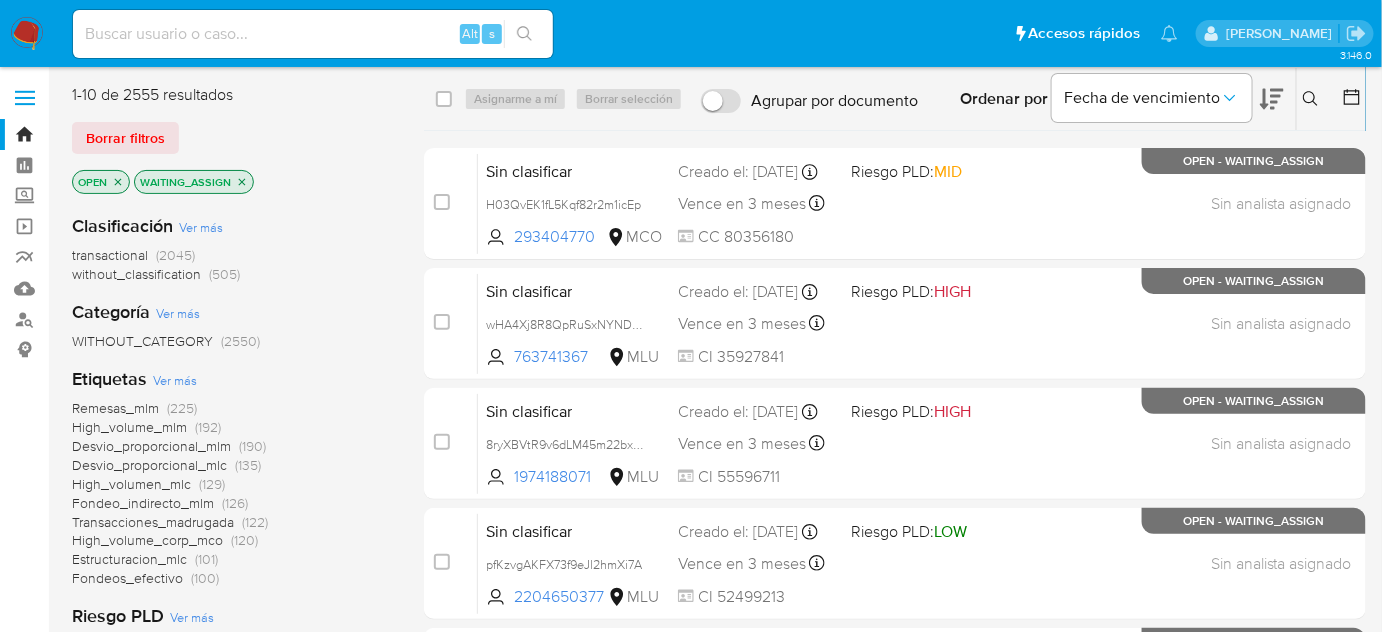drag, startPoint x: 398, startPoint y: 57, endPoint x: 389, endPoint y: 50, distance: 11.401754 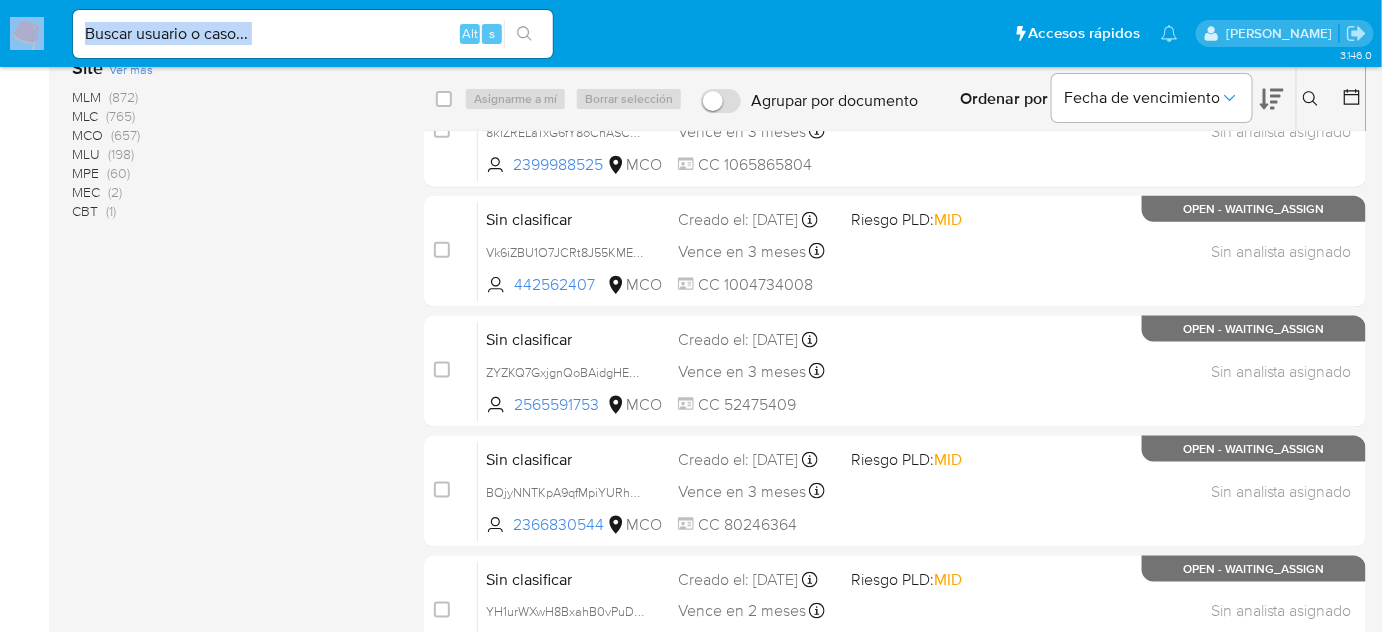 scroll, scrollTop: 792, scrollLeft: 0, axis: vertical 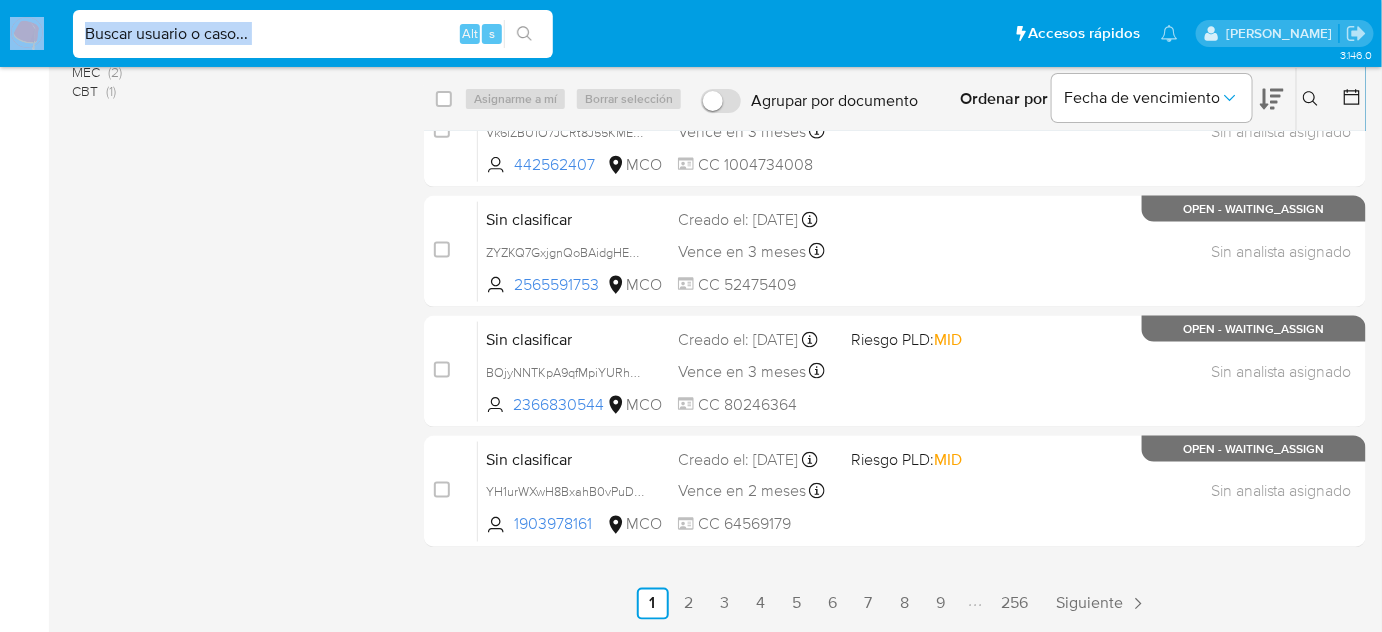 click at bounding box center [313, 34] 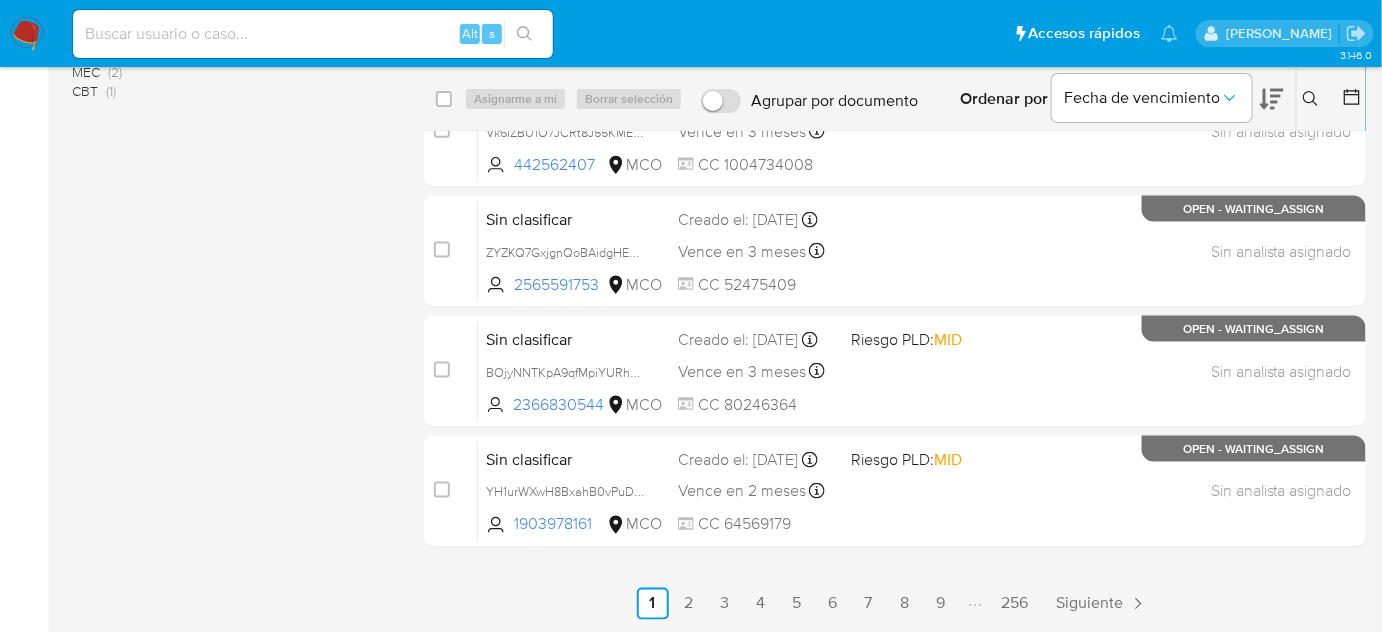 click on "Bandeja Tablero Screening Búsqueda en Listas Watchlist Herramientas Operaciones masivas Reportes Mulan Buscador de personas Consolidado" at bounding box center (24, -80) 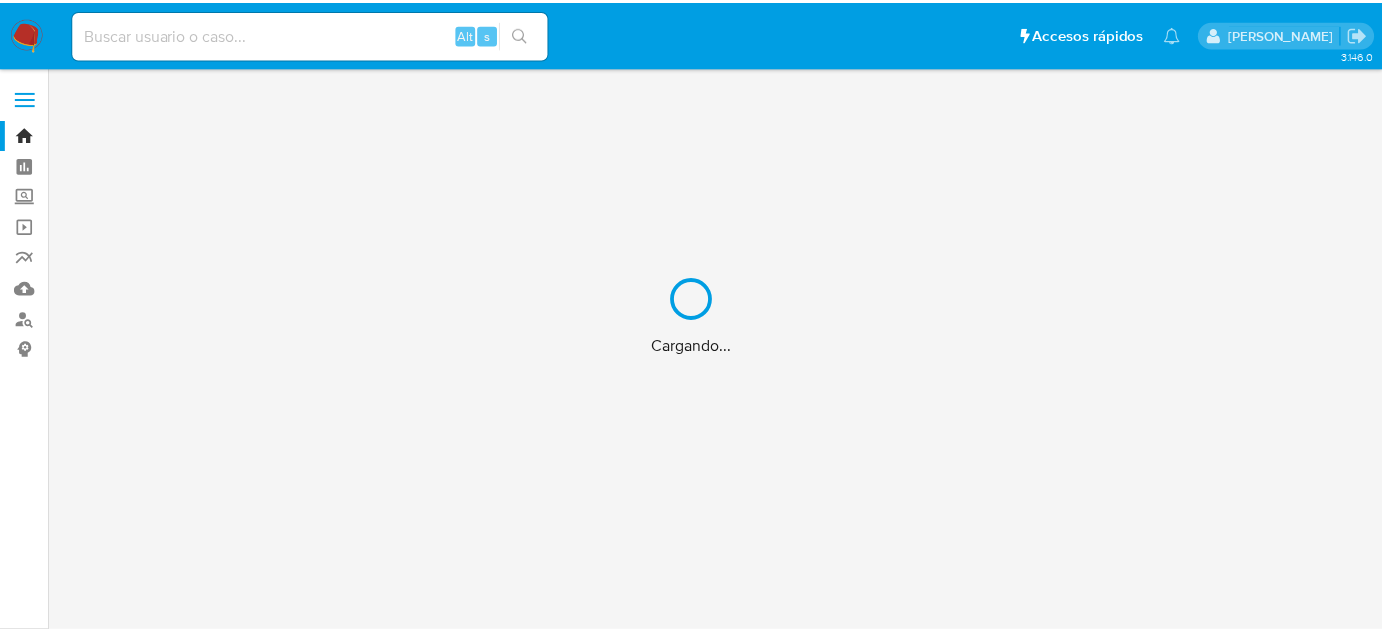 scroll, scrollTop: 0, scrollLeft: 0, axis: both 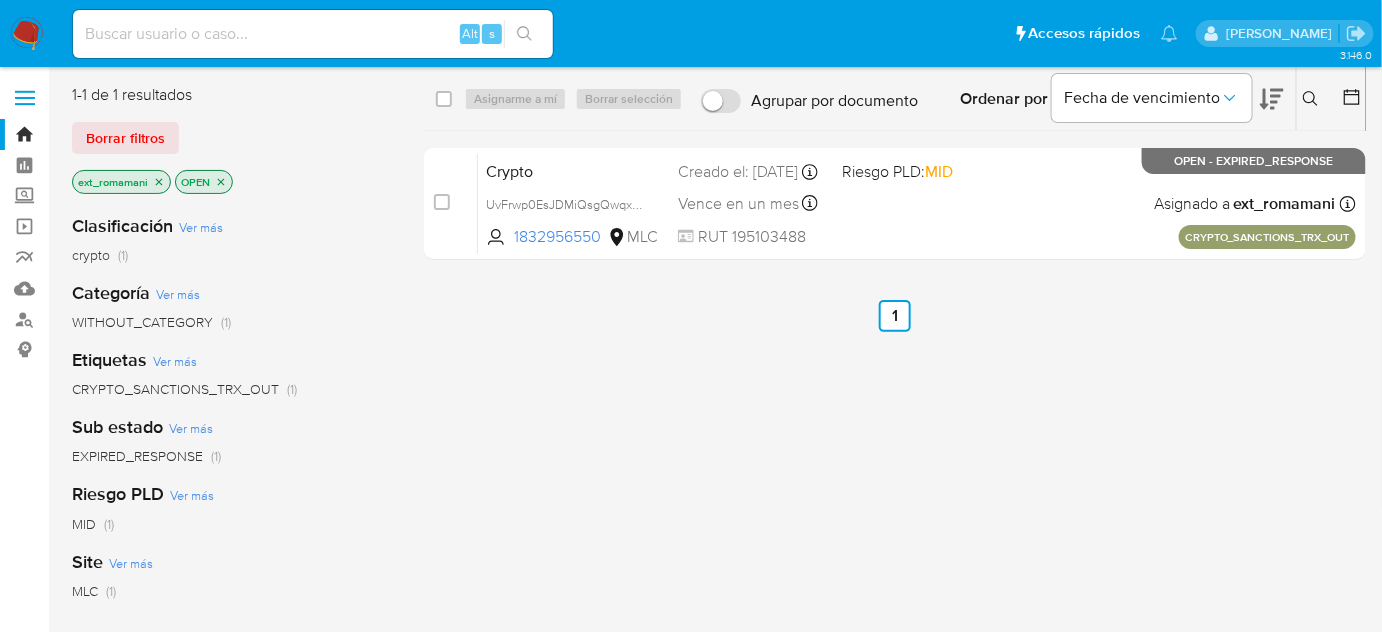click 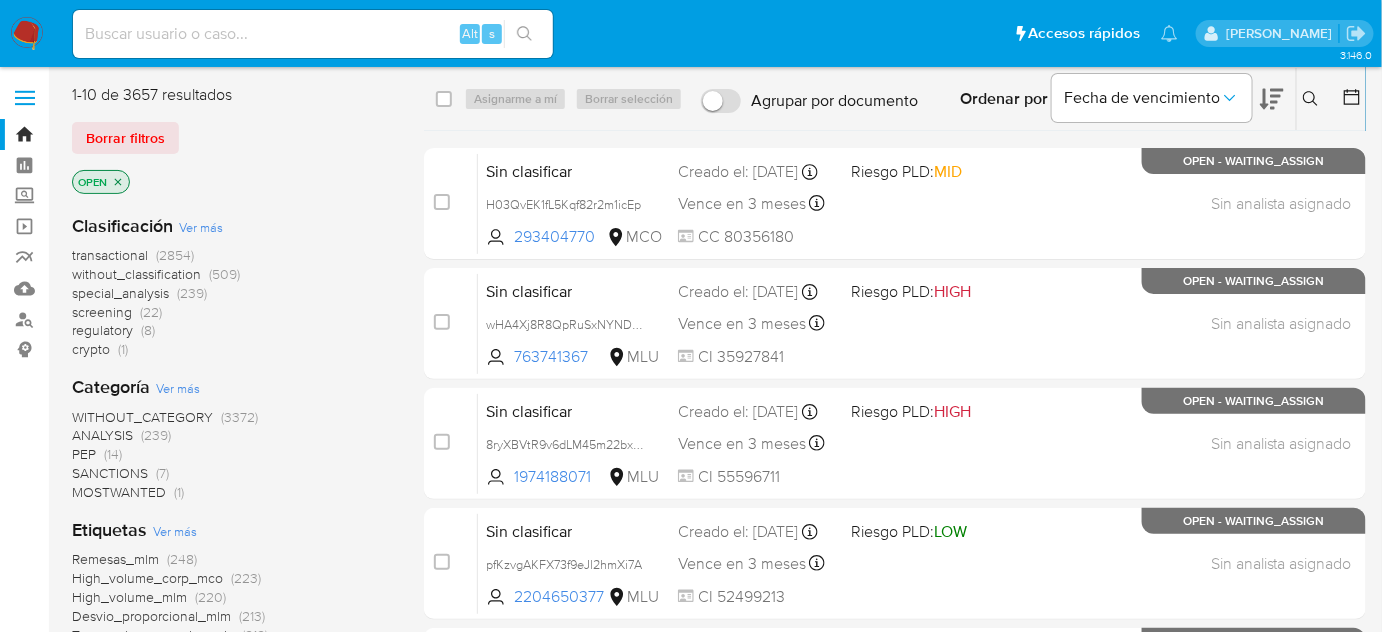 click on "regulatory (8)" at bounding box center [113, 330] 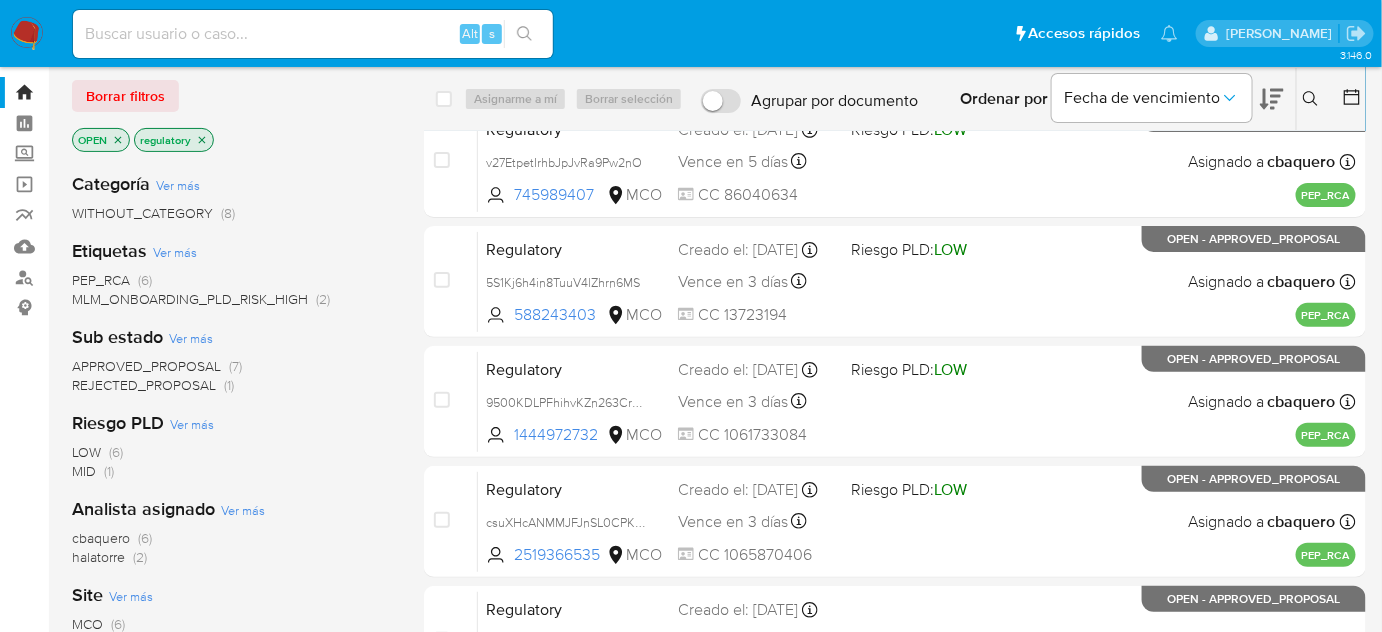 scroll, scrollTop: 0, scrollLeft: 0, axis: both 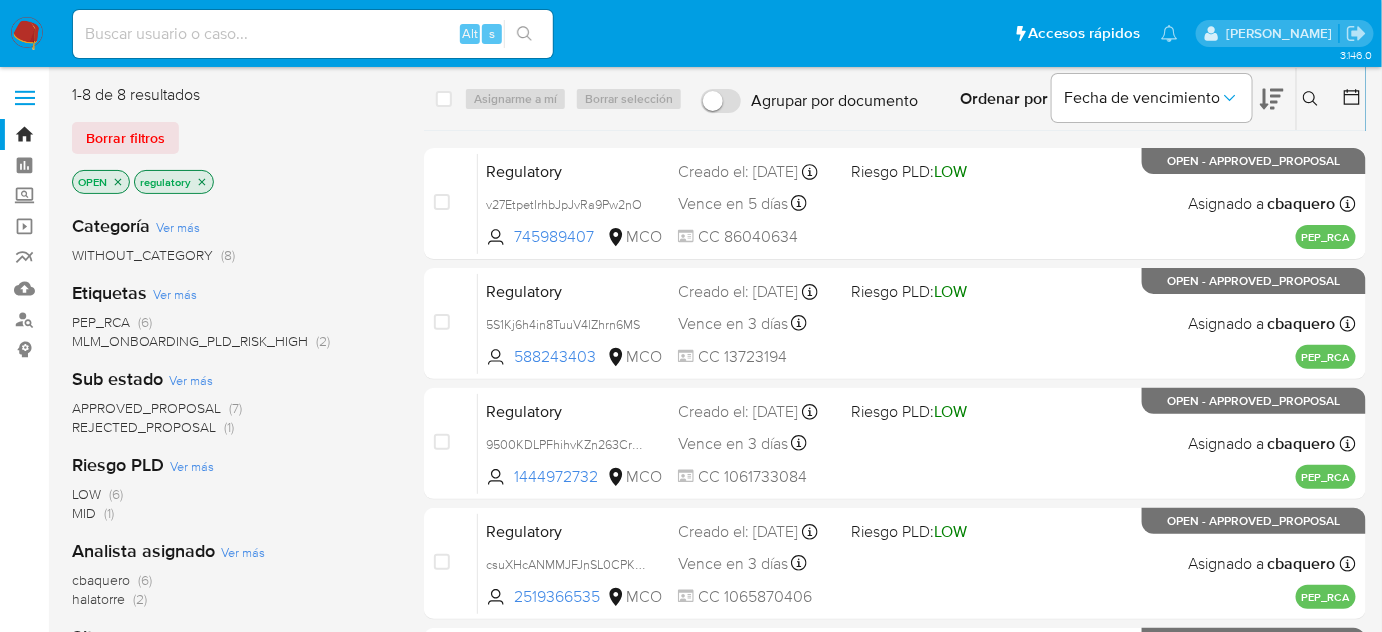 click 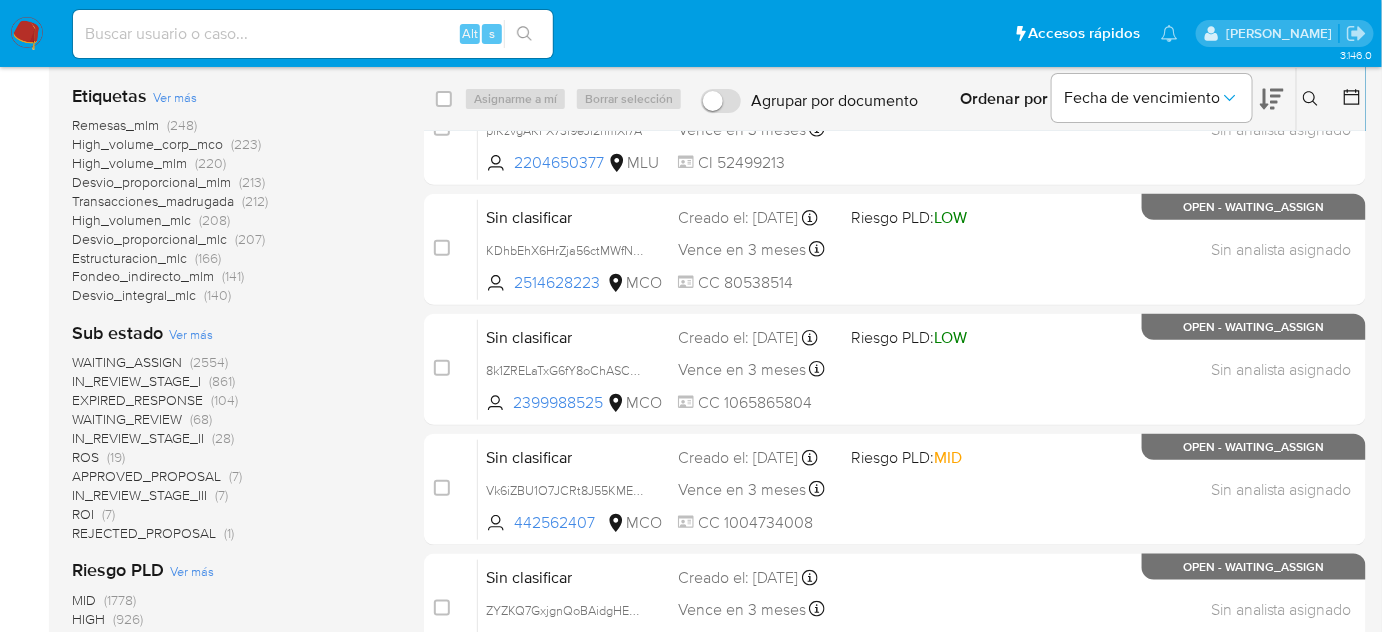 scroll, scrollTop: 454, scrollLeft: 0, axis: vertical 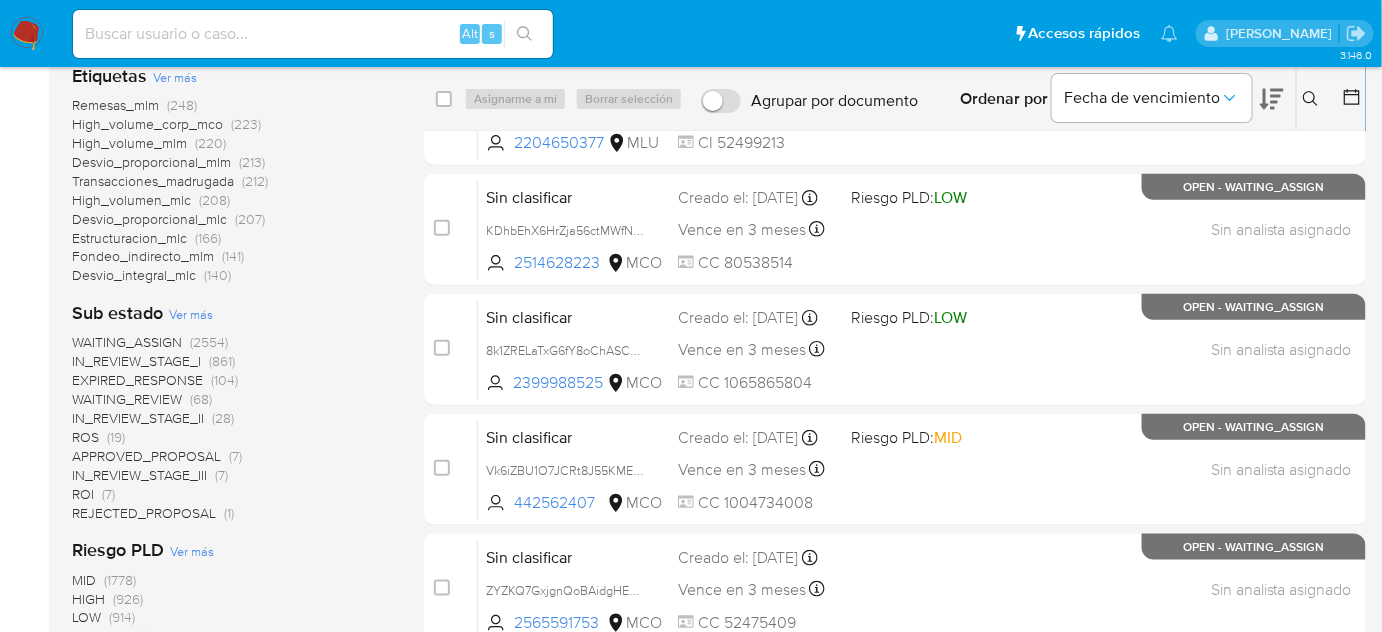 click on "WAITING_ASSIGN" at bounding box center (127, 342) 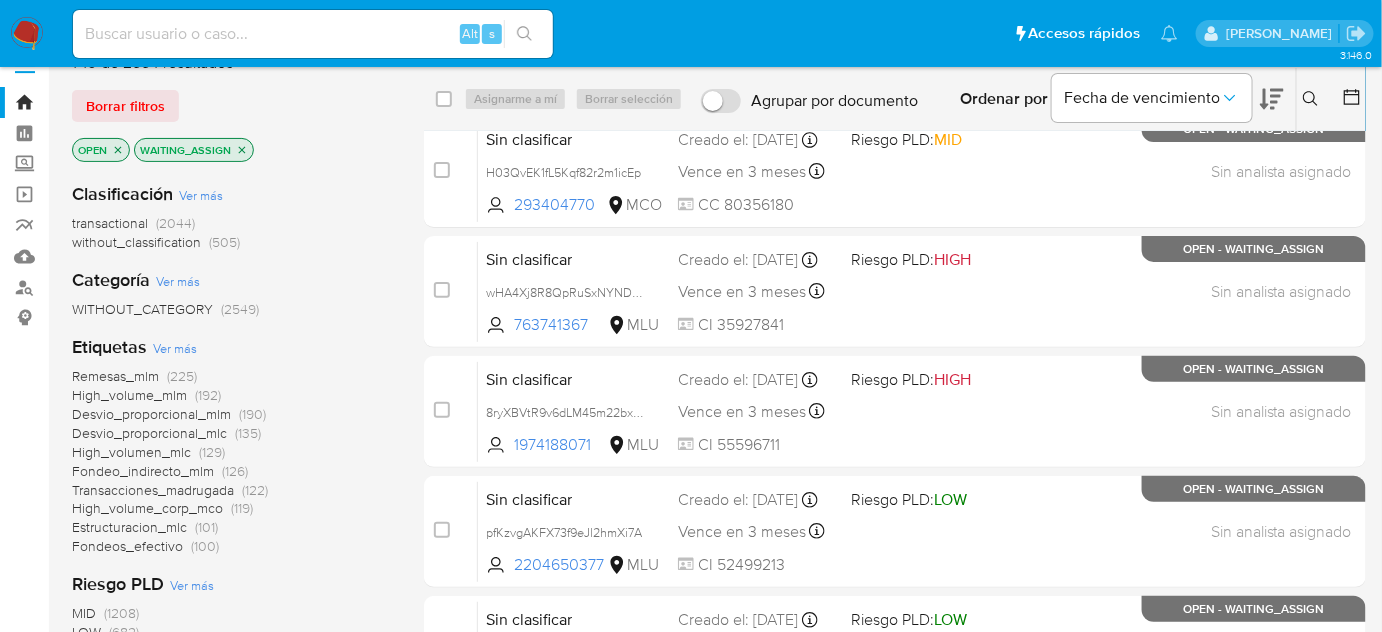 scroll, scrollTop: 0, scrollLeft: 0, axis: both 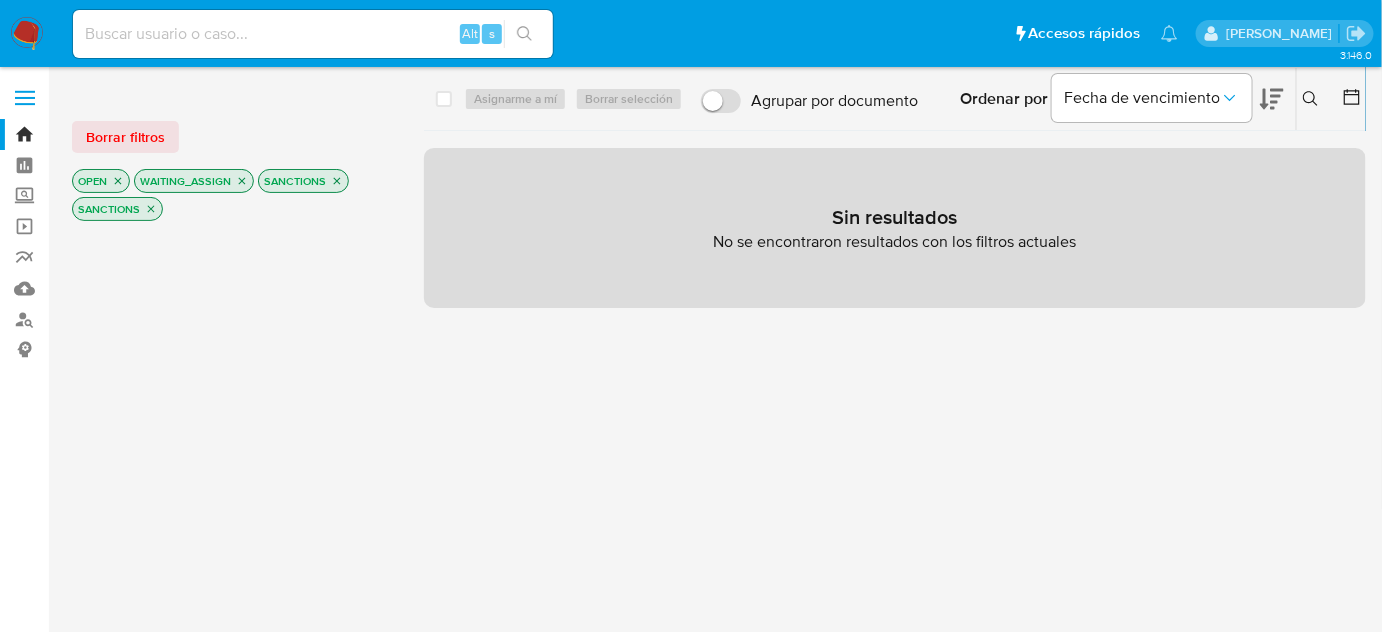 click 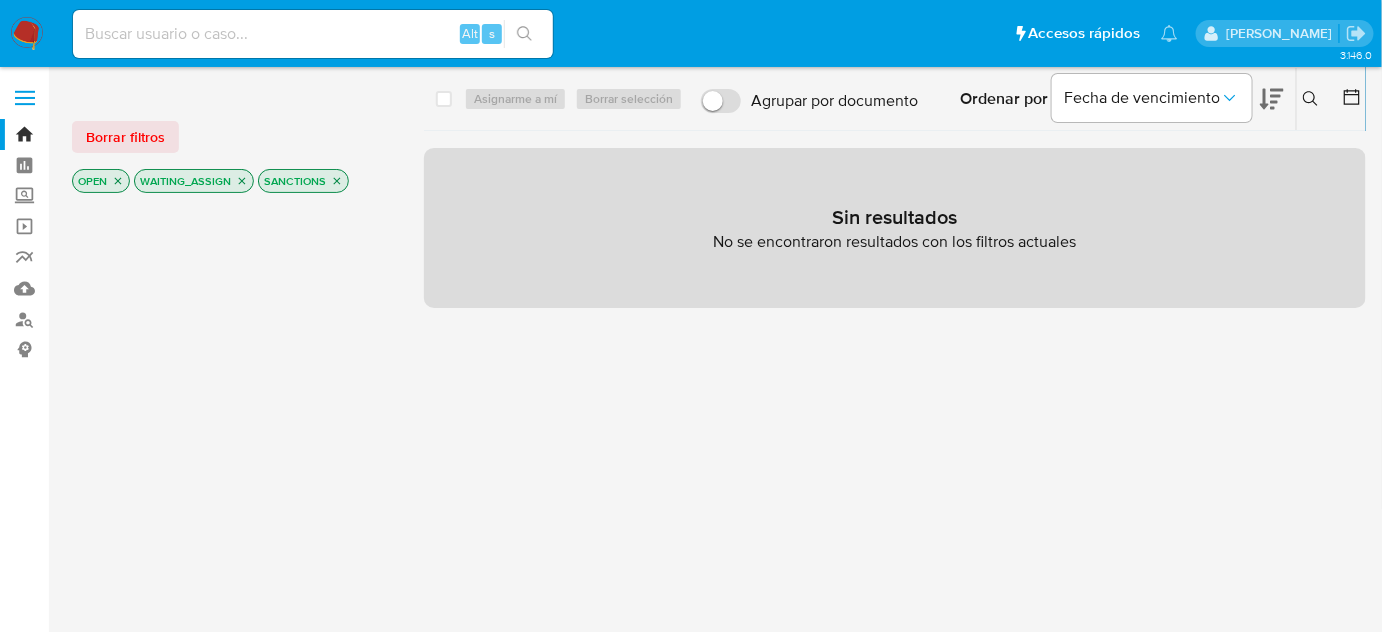 click 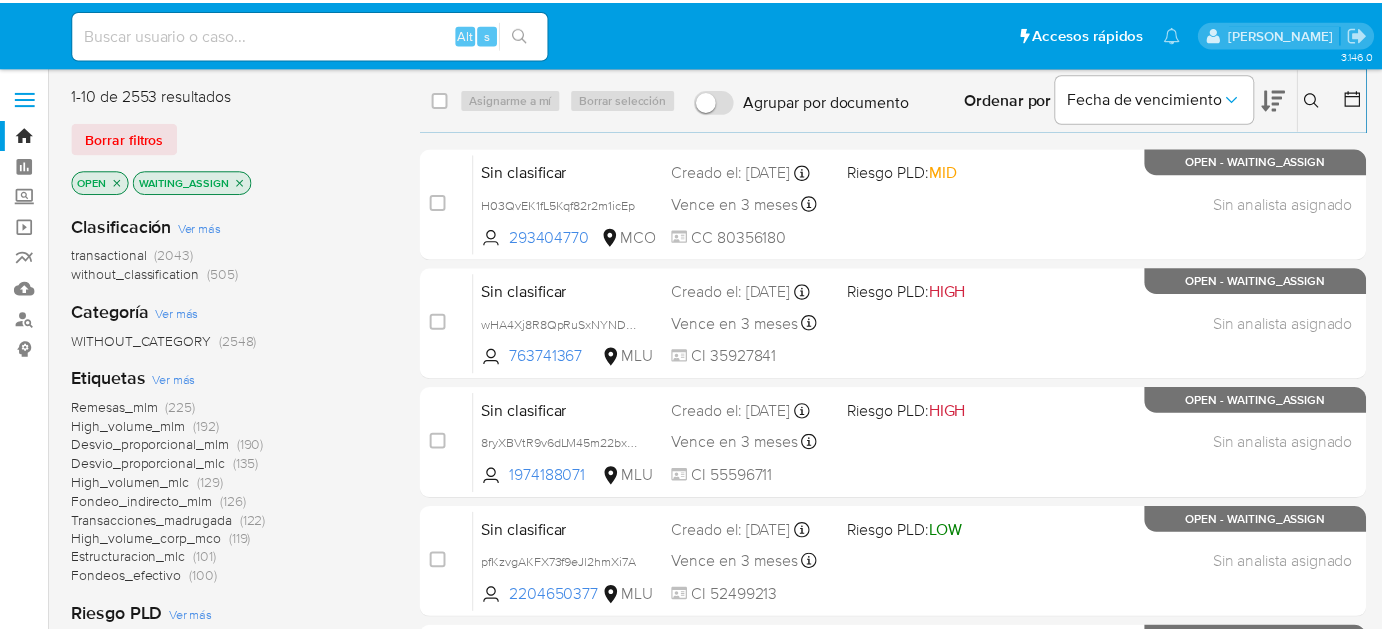 scroll, scrollTop: 0, scrollLeft: 0, axis: both 